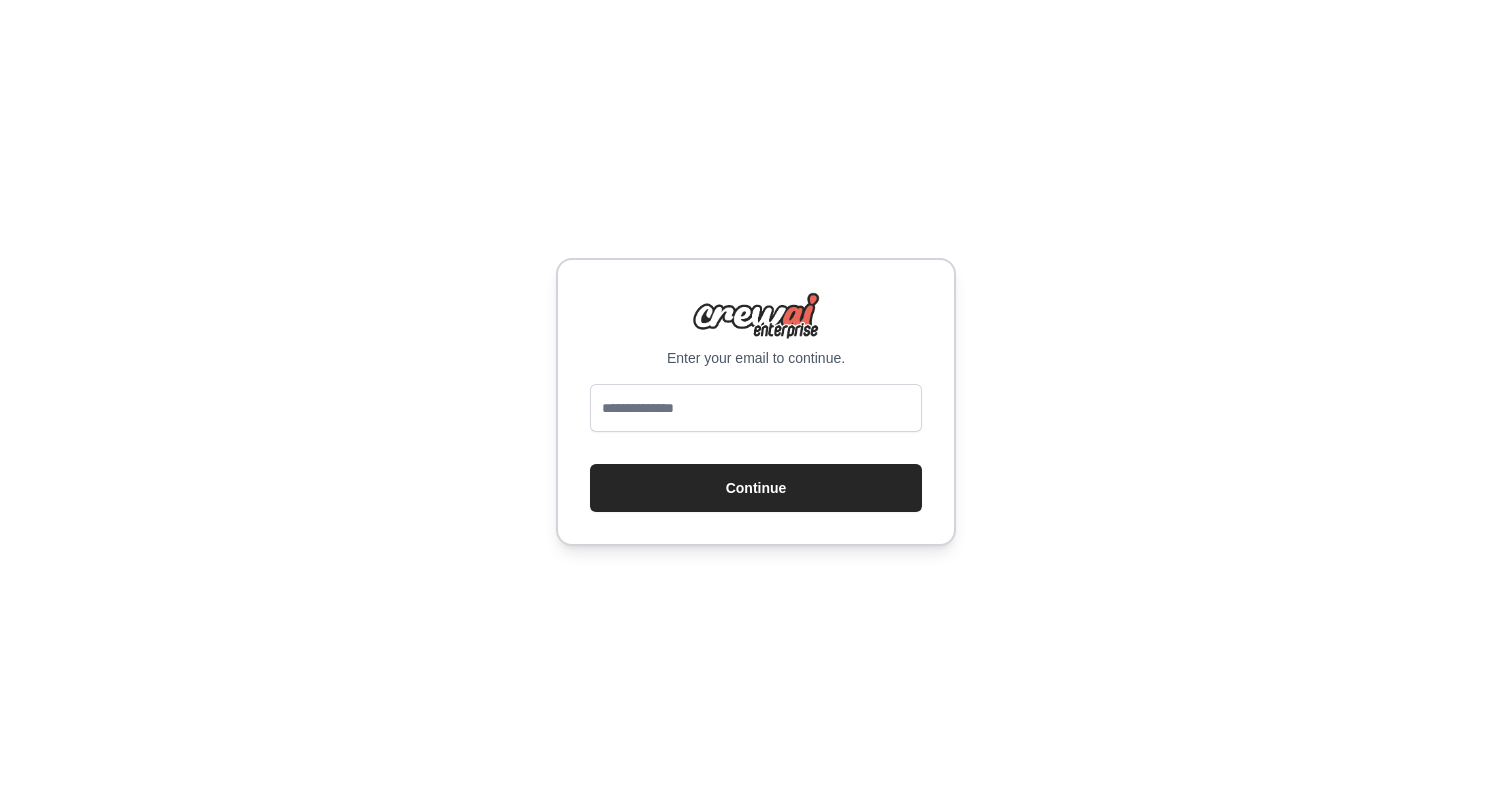 scroll, scrollTop: 0, scrollLeft: 0, axis: both 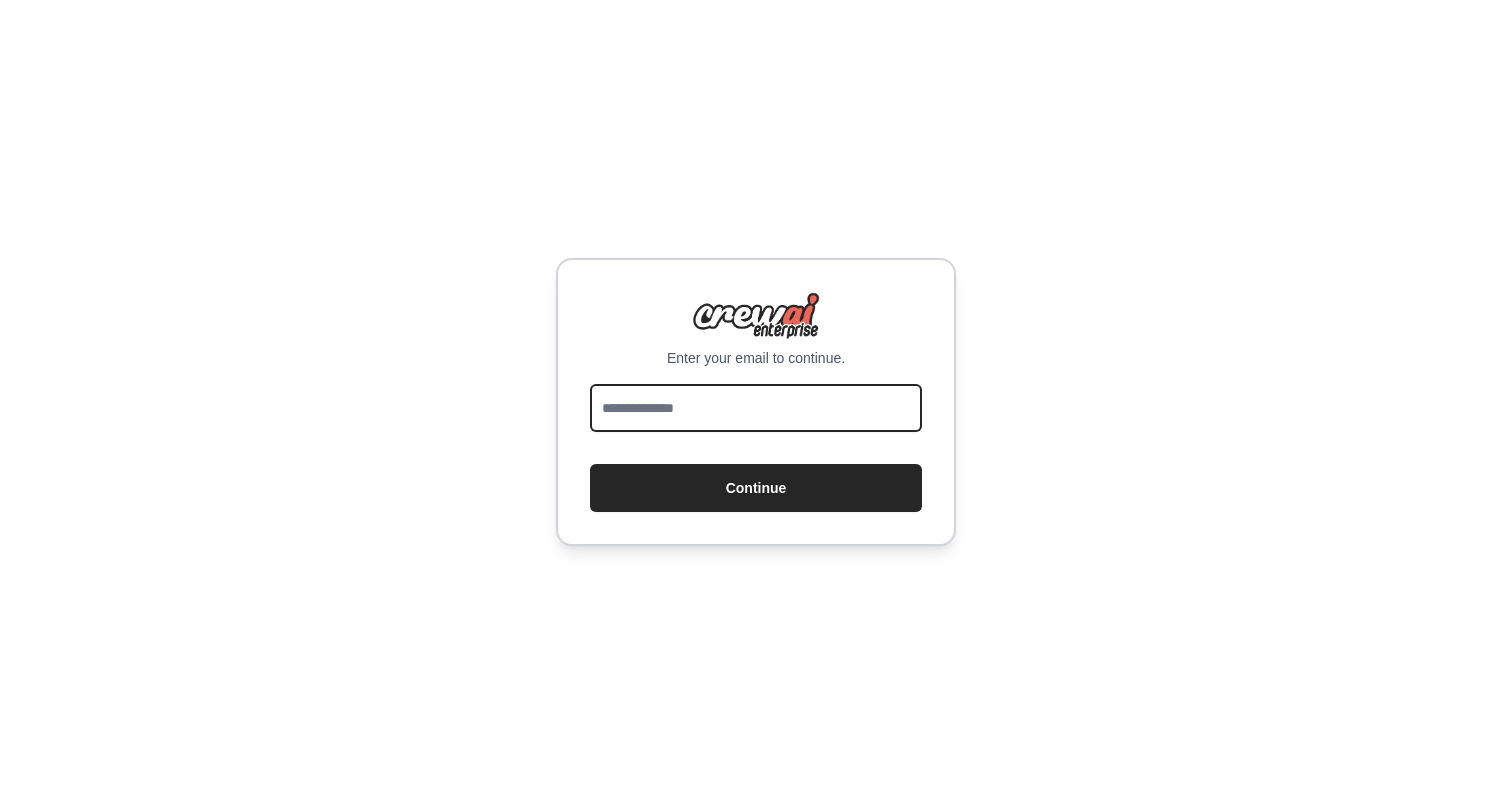 click at bounding box center (756, 408) 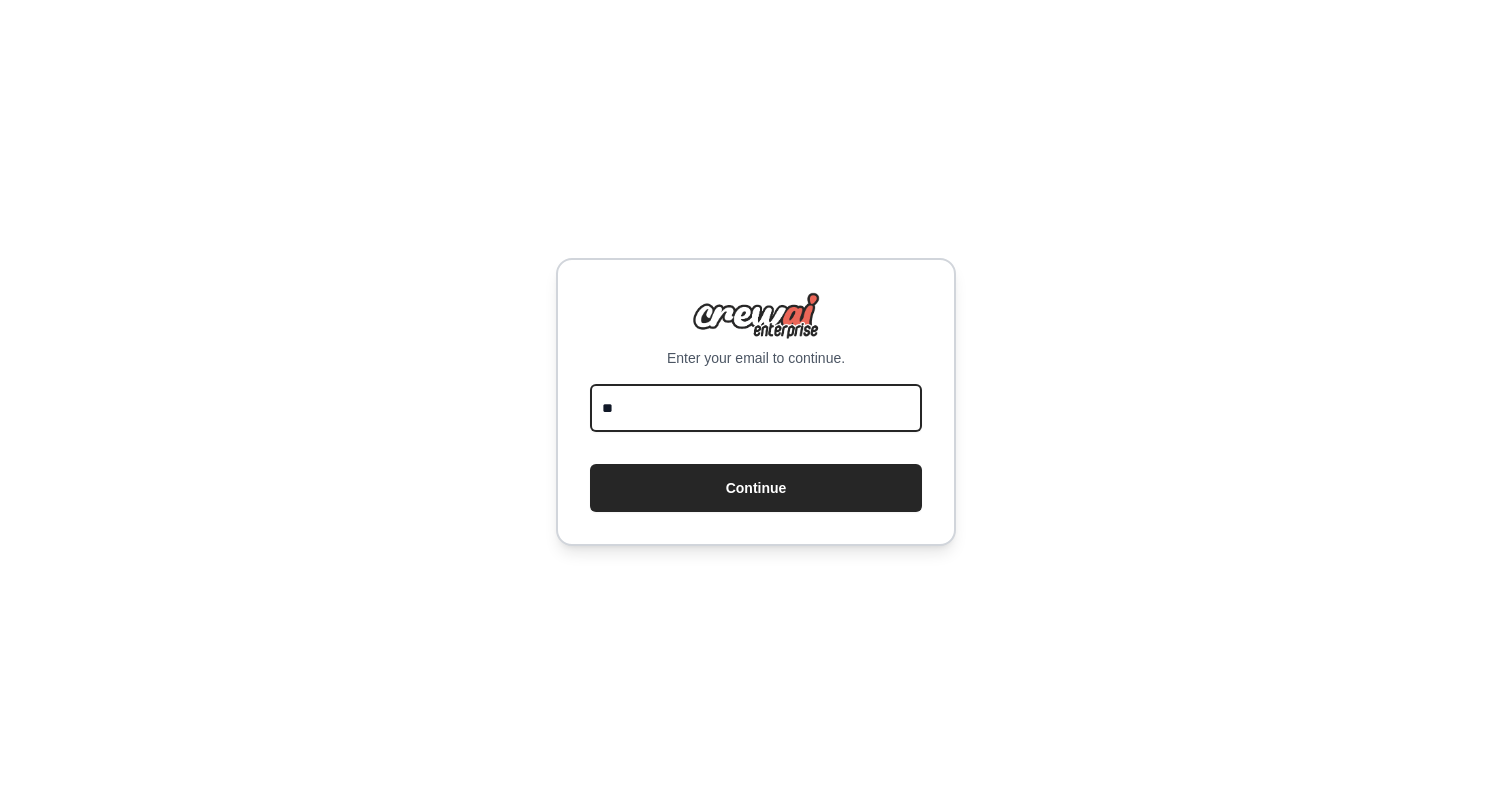 type on "*" 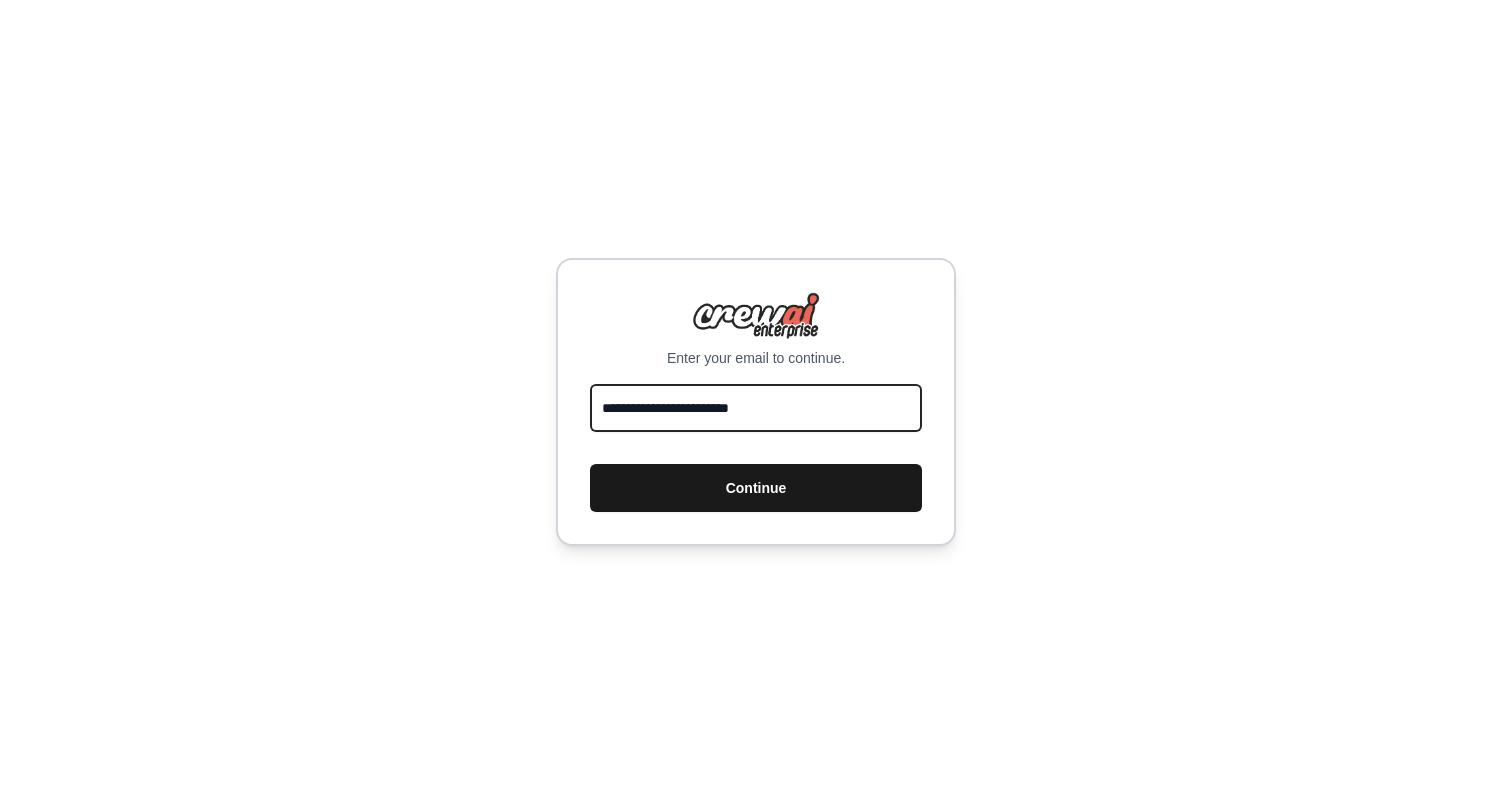 type on "**********" 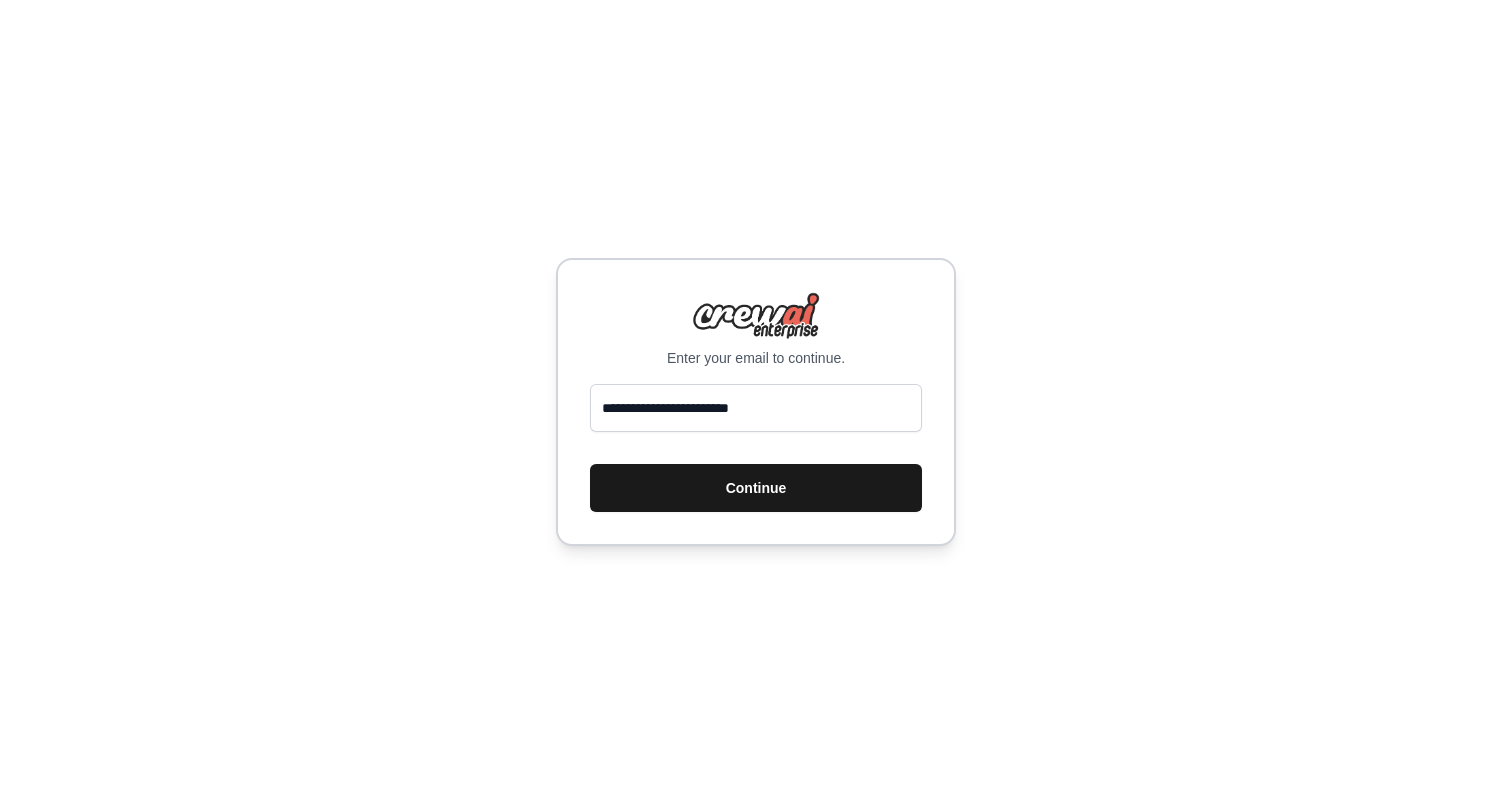 click on "Continue" at bounding box center [756, 488] 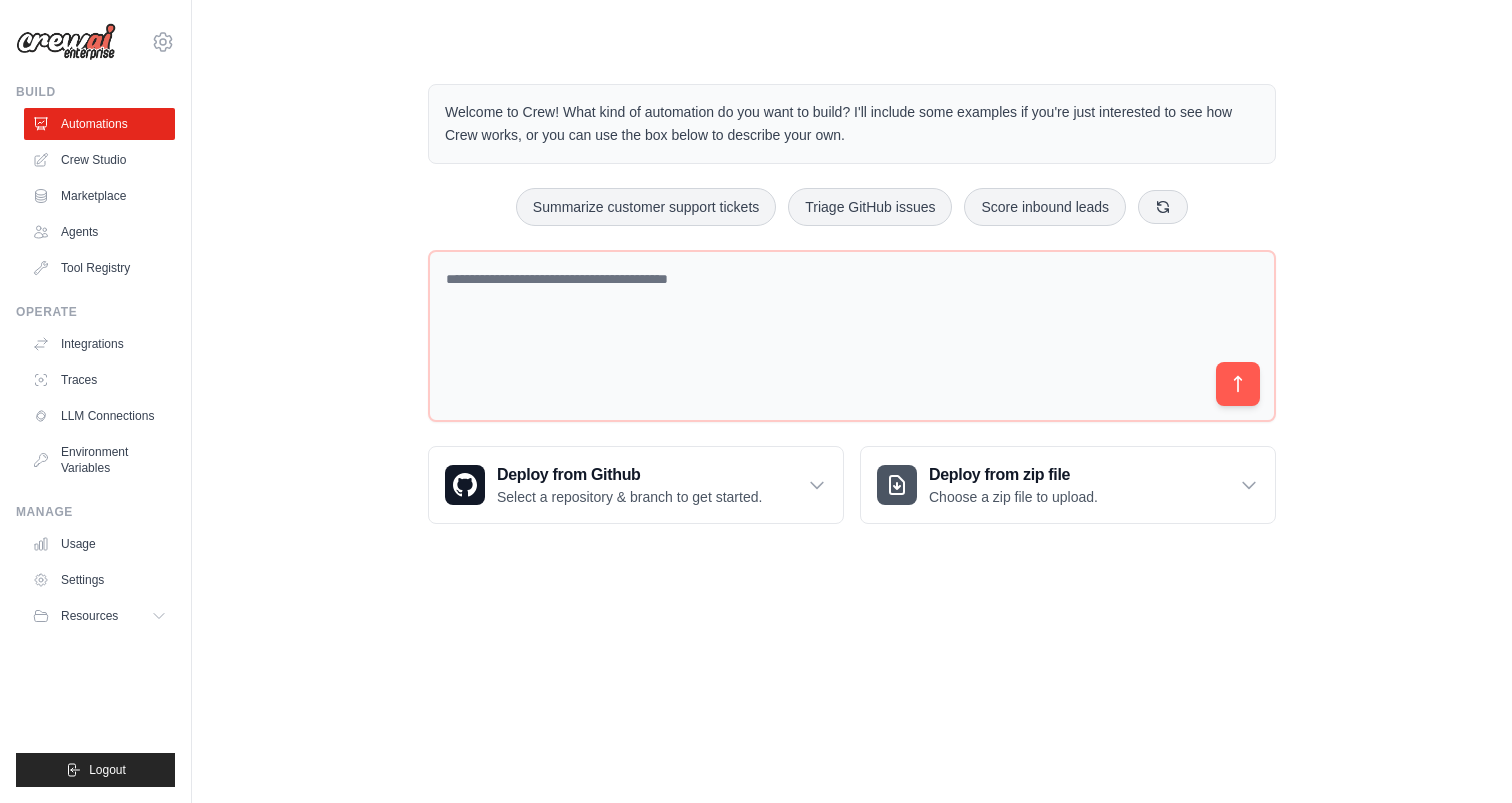 scroll, scrollTop: 0, scrollLeft: 0, axis: both 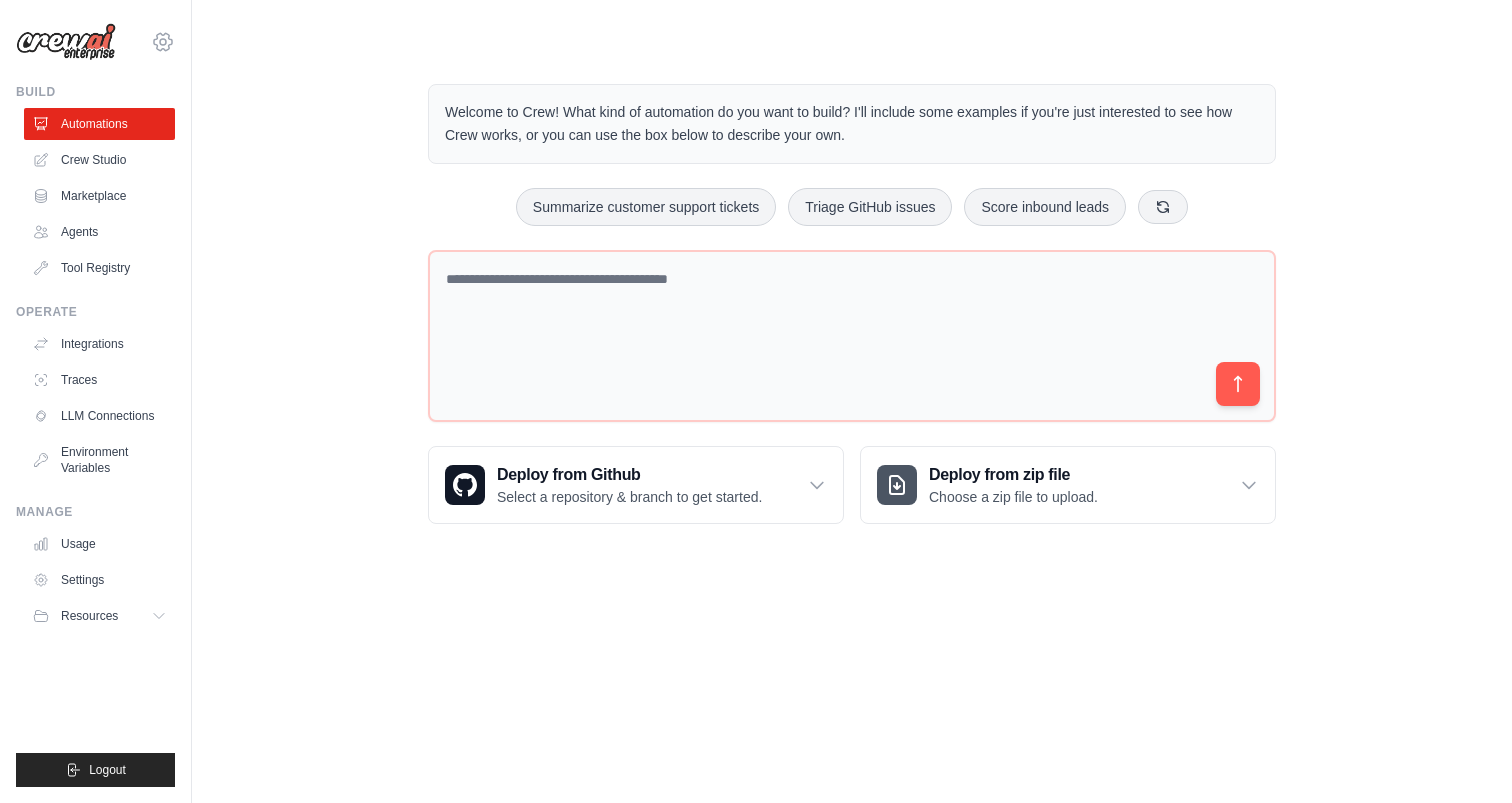 click 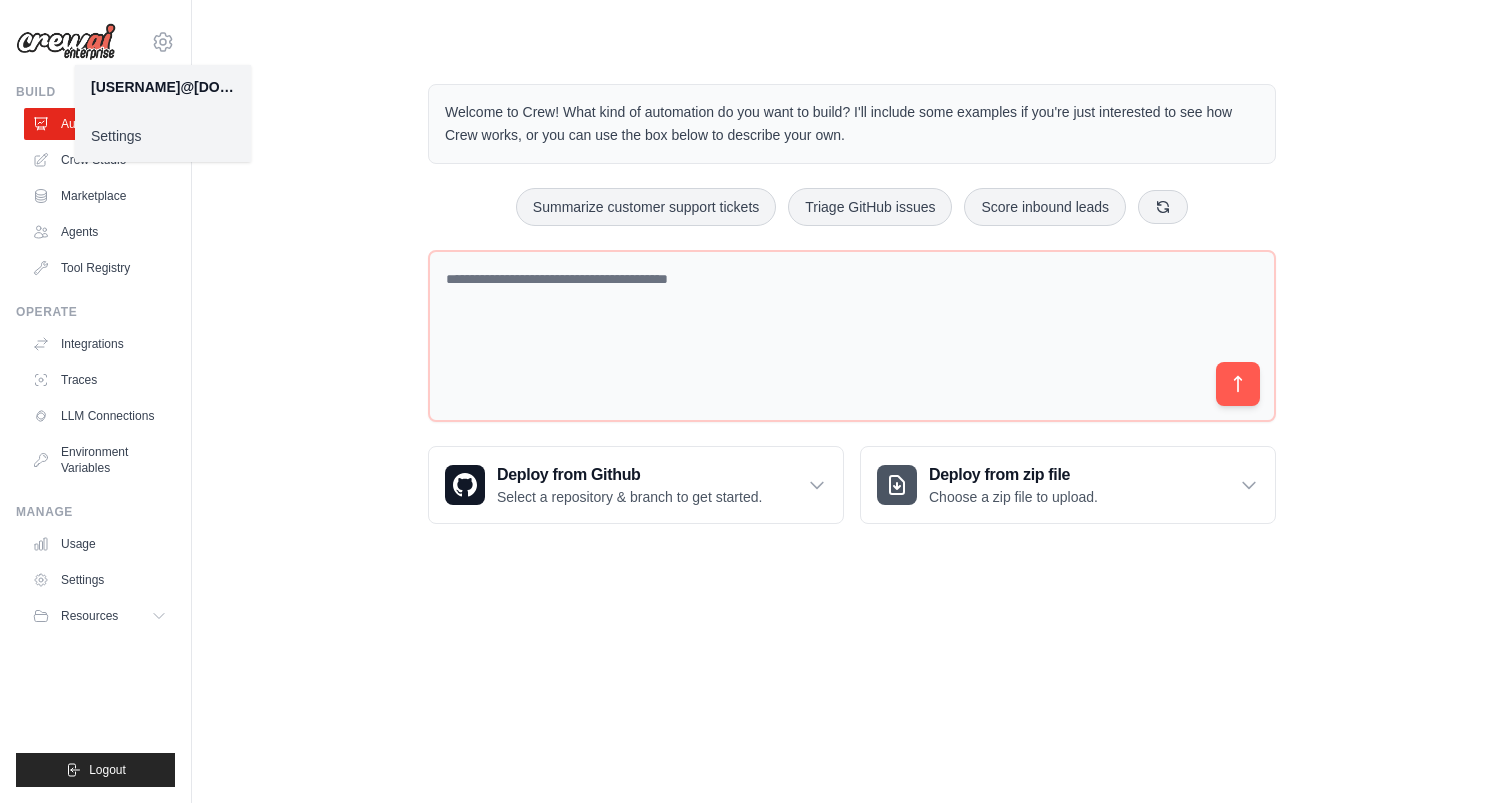 click on "Settings" at bounding box center (163, 136) 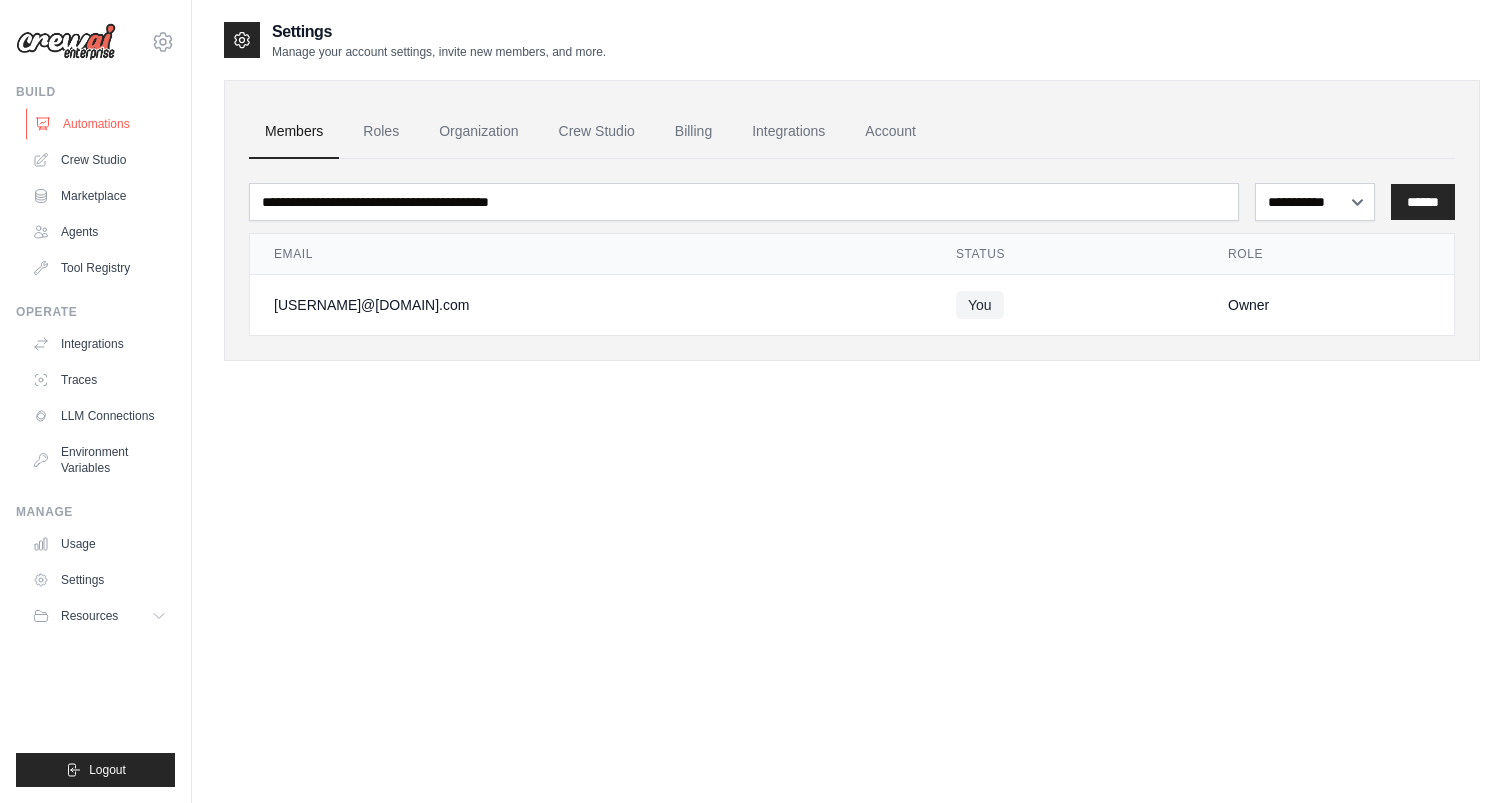 click on "Automations" at bounding box center [101, 124] 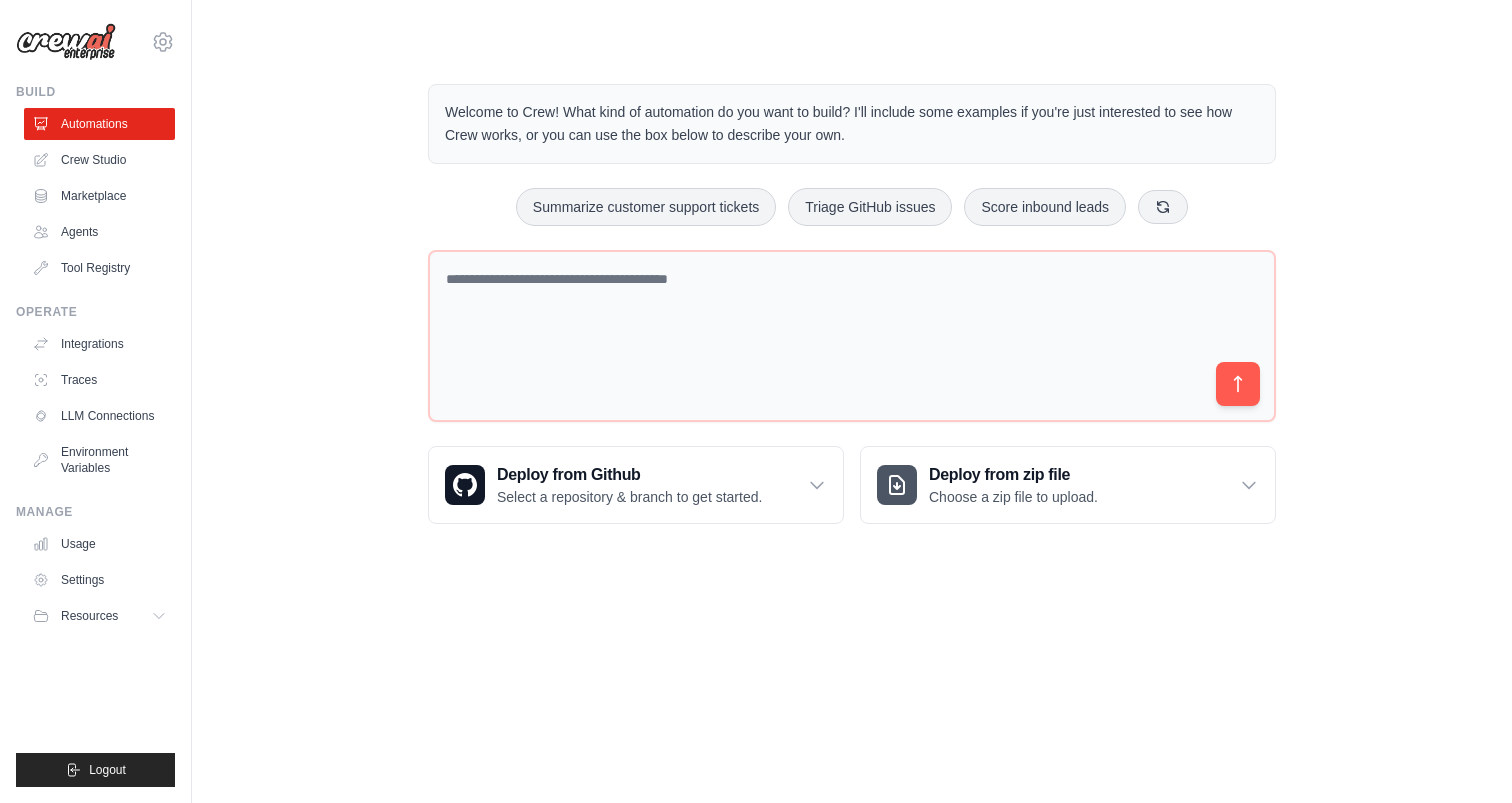 click on "Welcome to Crew! What kind of automation do you want to build?
I'll include some examples if you're just interested to see how
Crew works, or you can use the box below to describe your own.
Summarize customer support tickets
Triage GitHub issues
Score inbound leads
Deploy from Github
Select a repository & branch to get started." at bounding box center [852, 304] 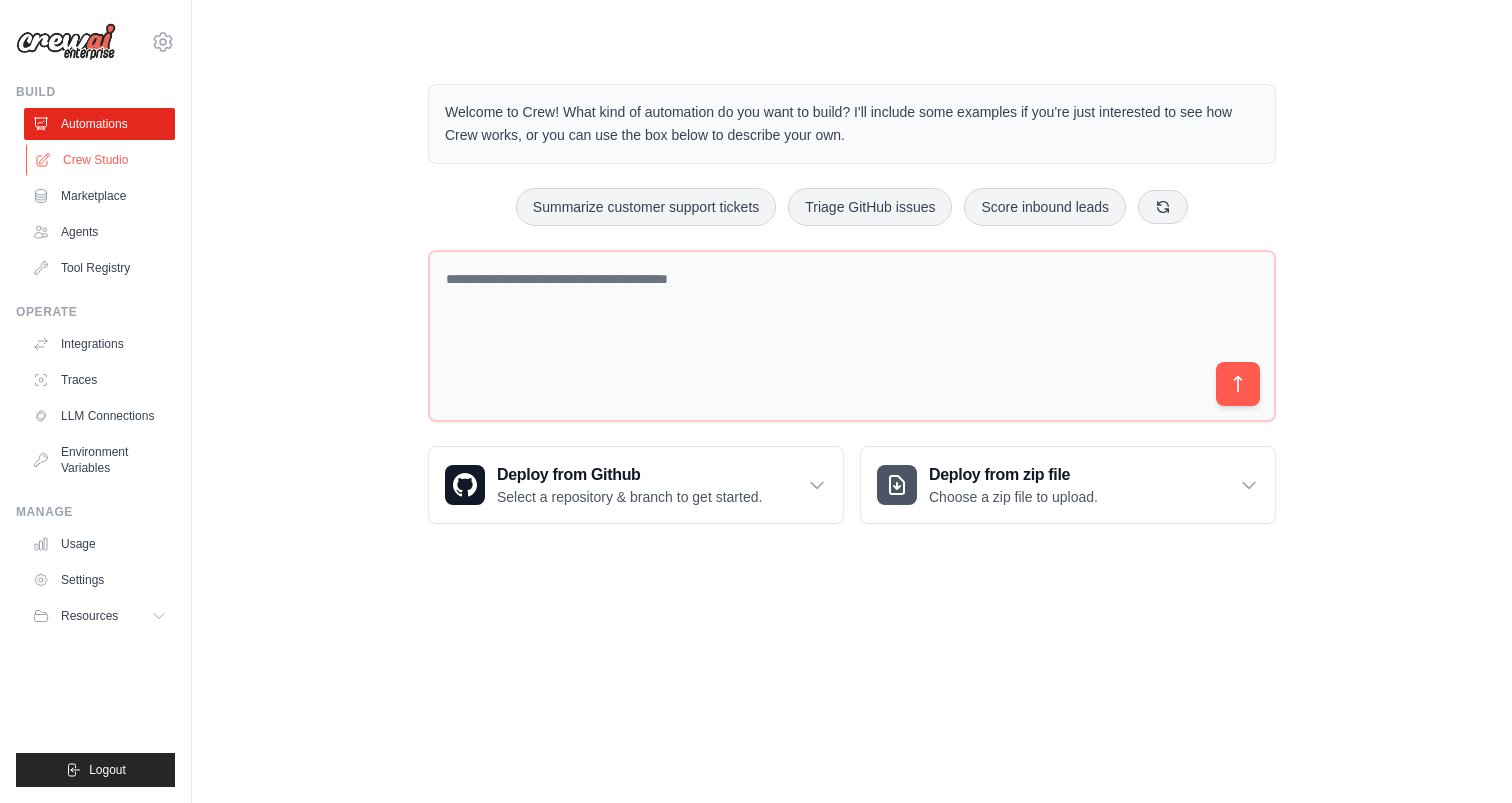 click on "Crew Studio" at bounding box center [101, 160] 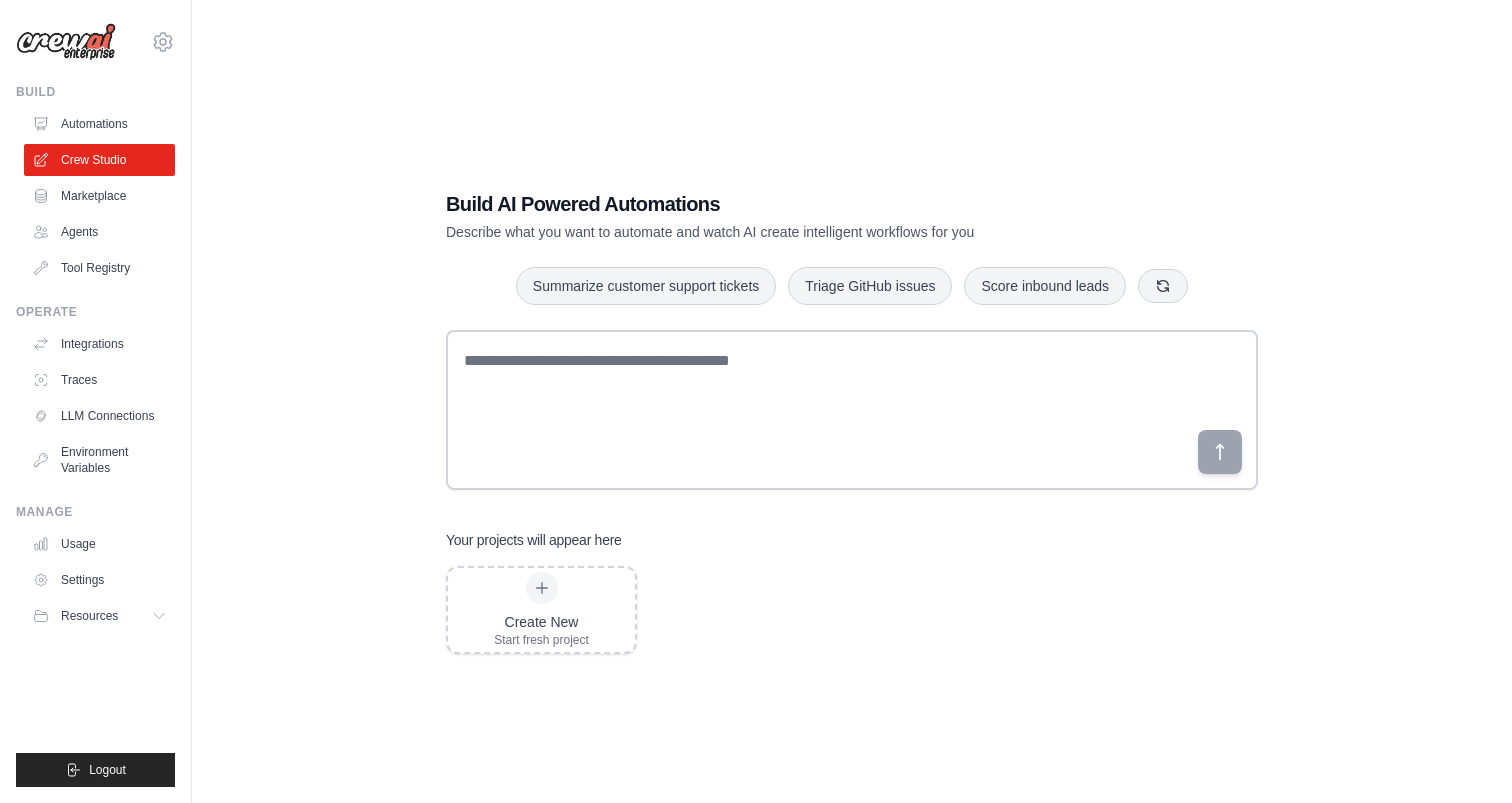 scroll, scrollTop: 0, scrollLeft: 0, axis: both 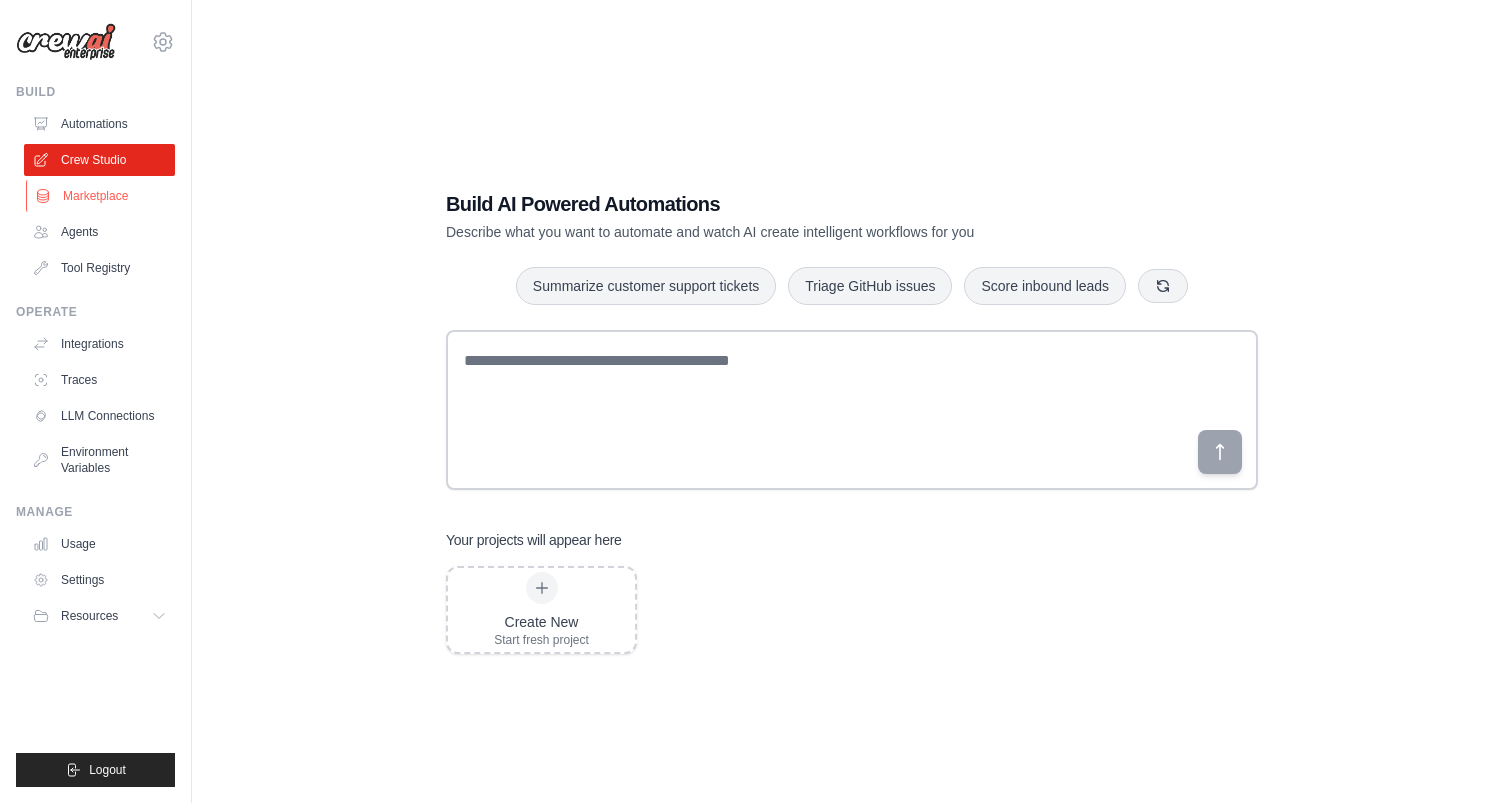 click on "Marketplace" at bounding box center [101, 196] 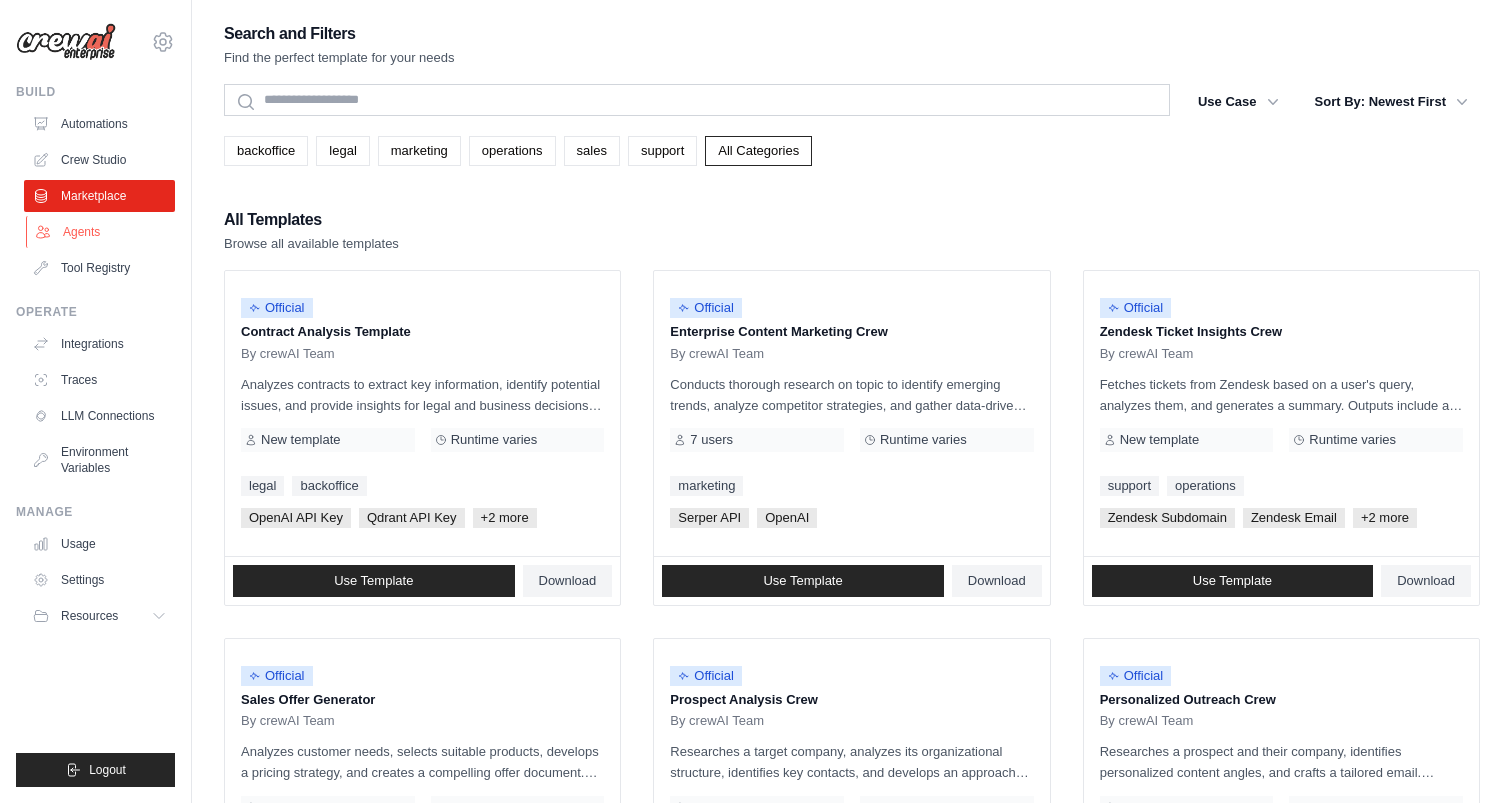 click on "Agents" at bounding box center (101, 232) 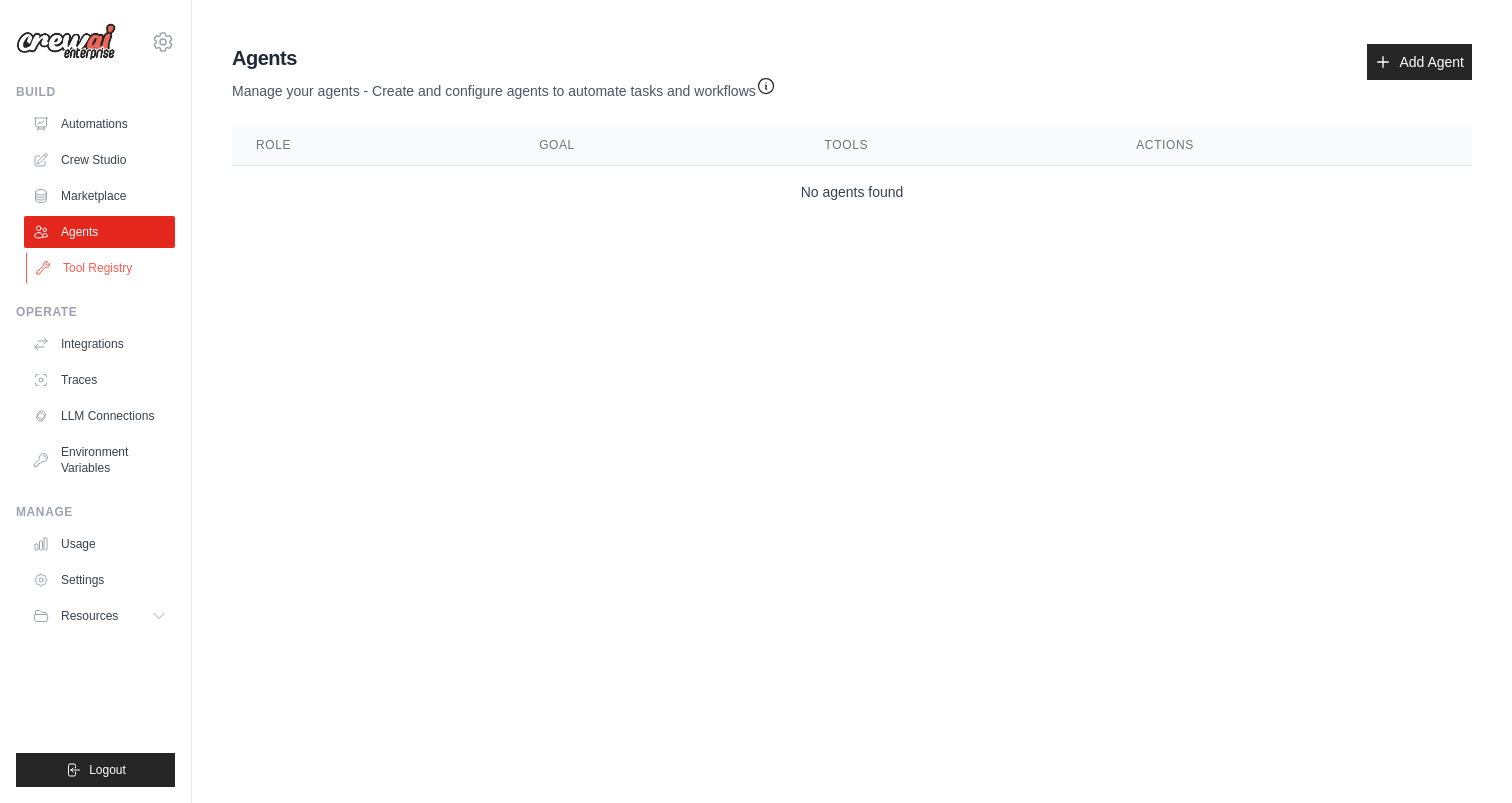 click on "Tool Registry" at bounding box center (101, 268) 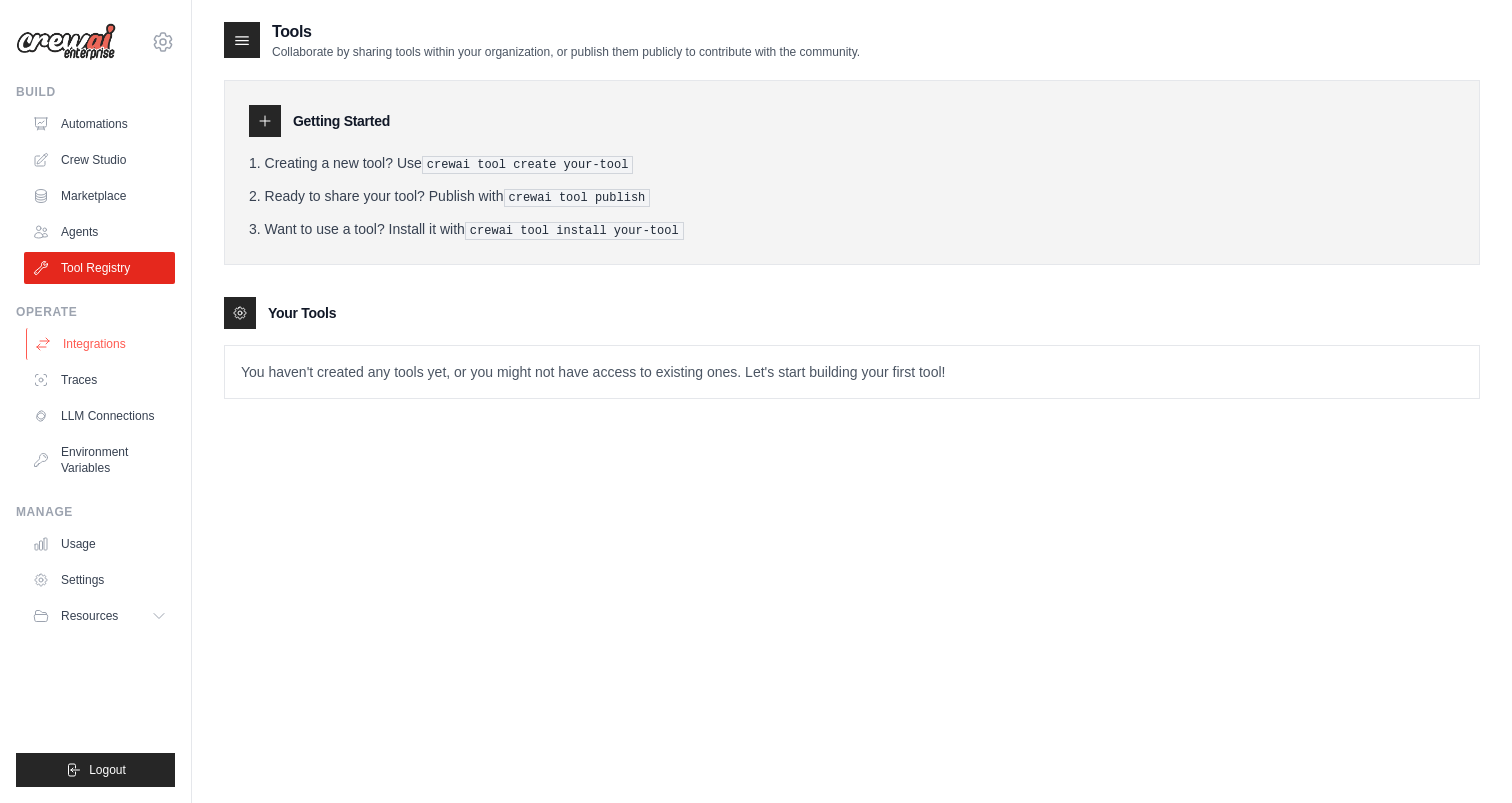 click on "Integrations" at bounding box center (101, 344) 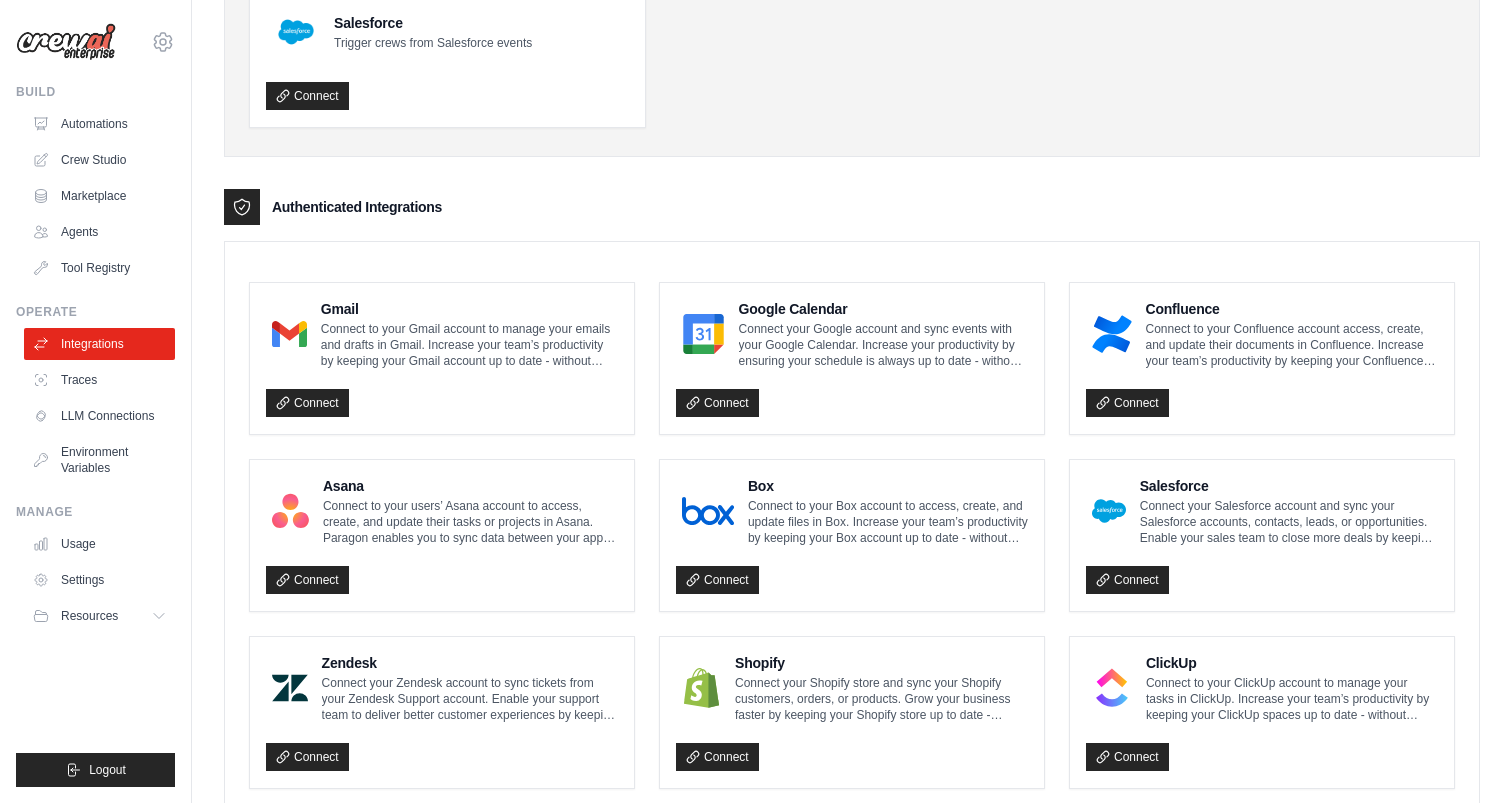 scroll, scrollTop: 0, scrollLeft: 0, axis: both 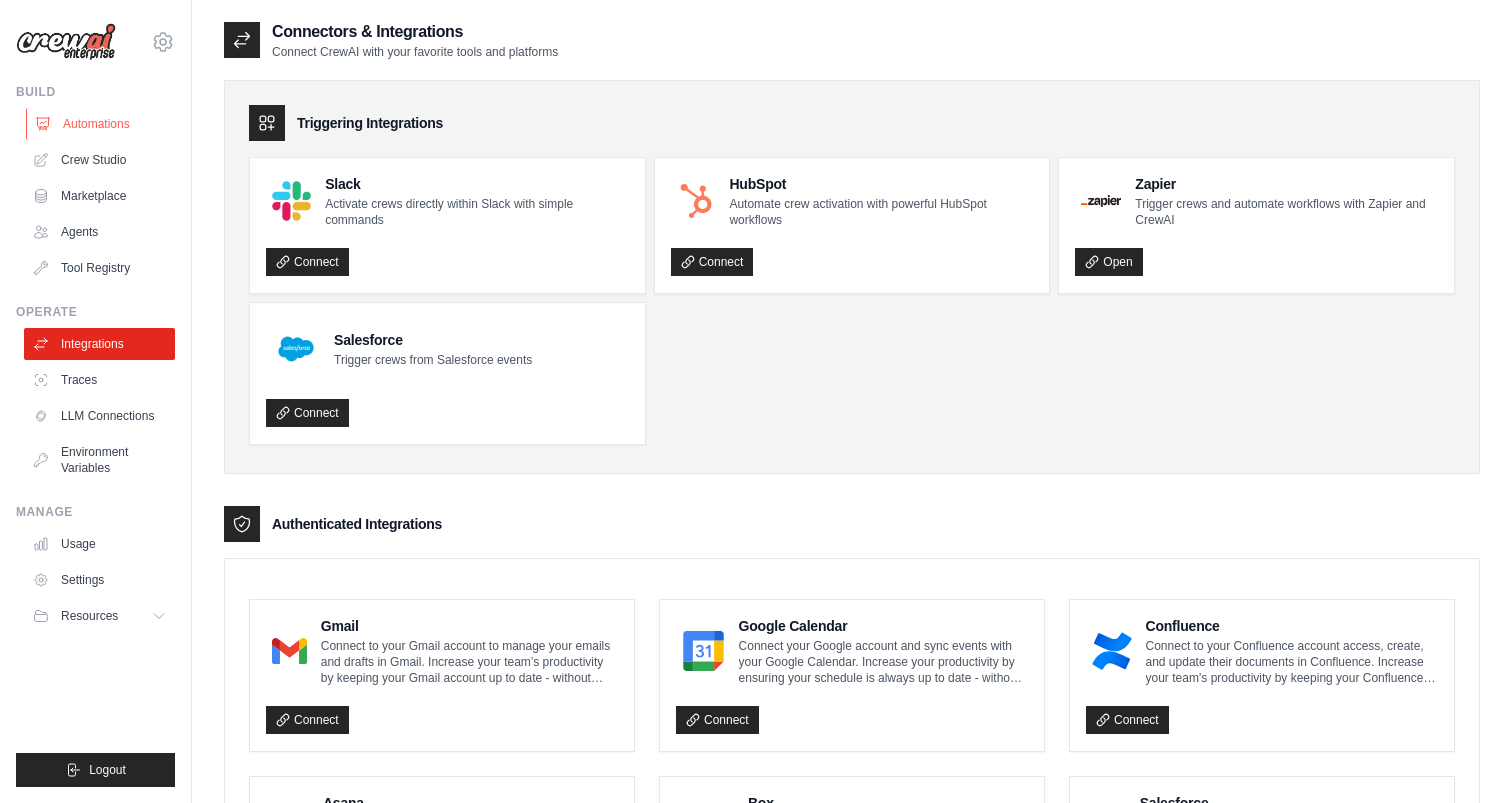 click on "Automations" at bounding box center (101, 124) 